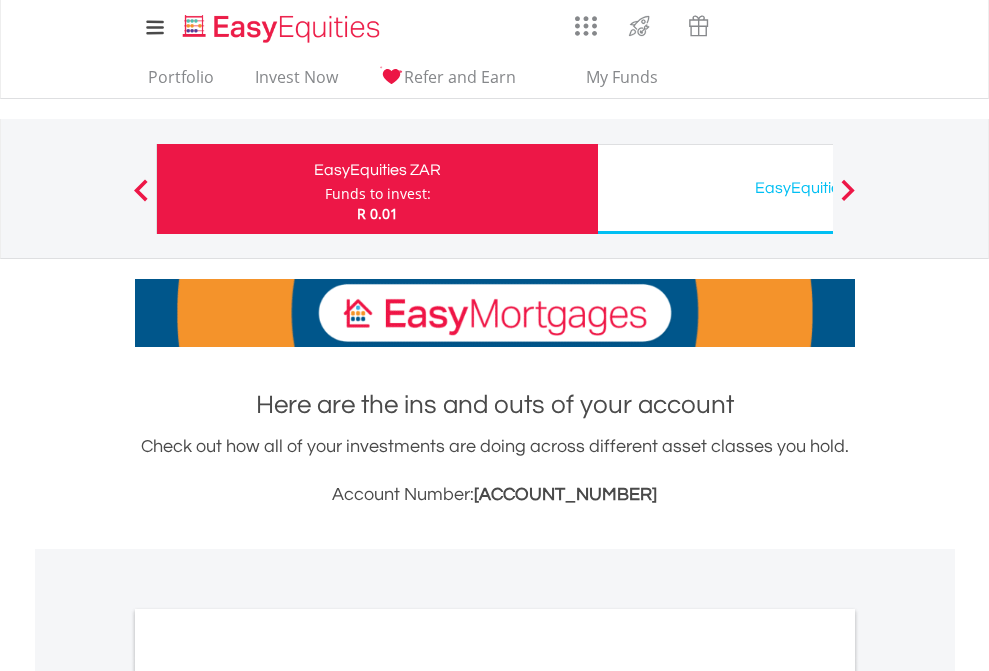 scroll, scrollTop: 0, scrollLeft: 0, axis: both 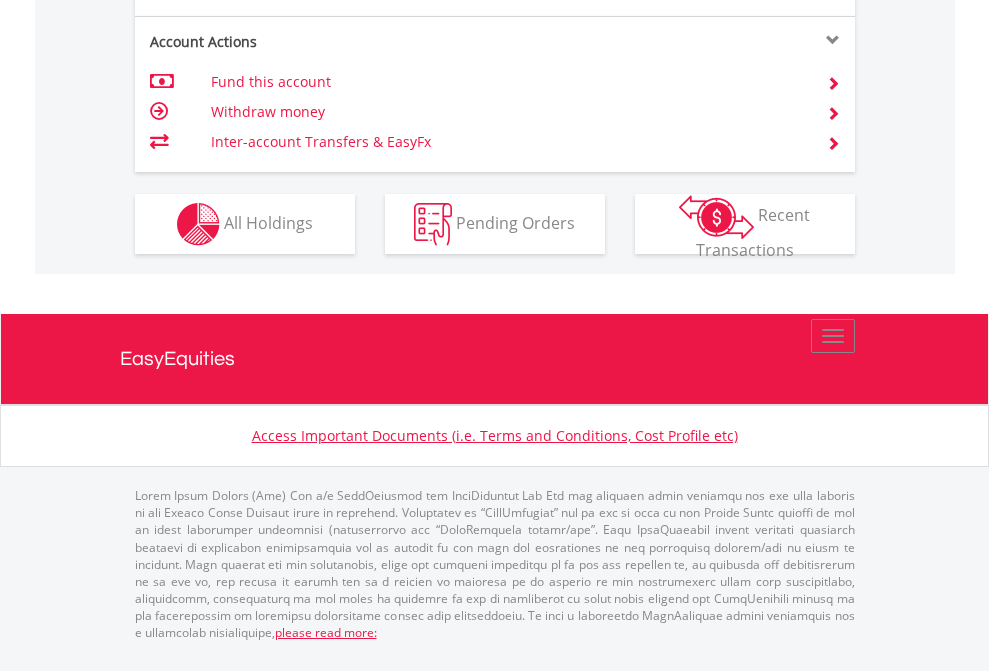 click on "Investment types" at bounding box center [706, -337] 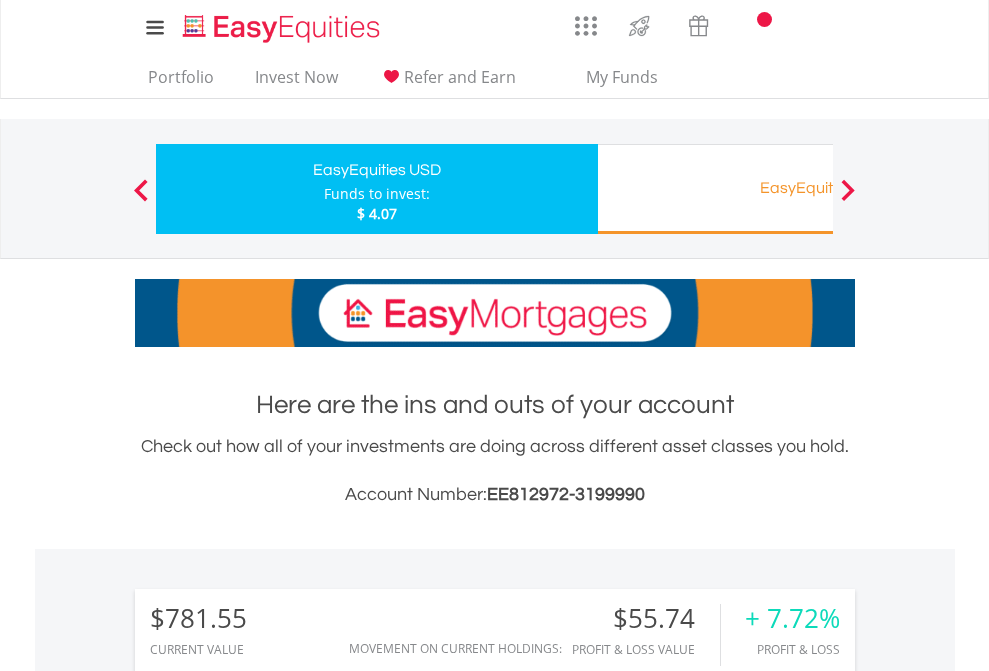 scroll, scrollTop: 0, scrollLeft: 0, axis: both 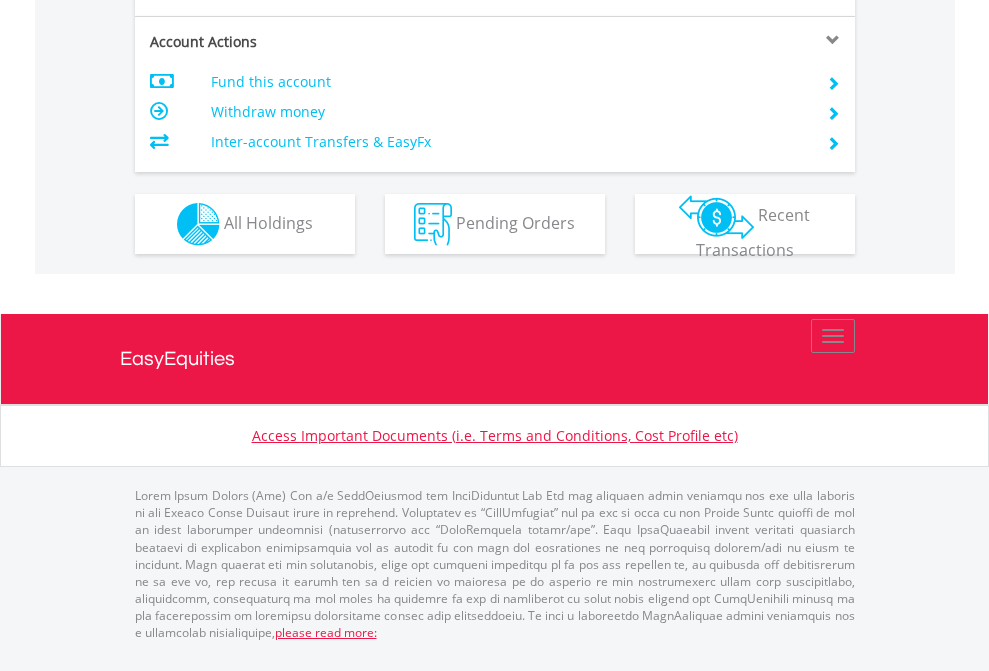 click on "Investment types" at bounding box center [706, -337] 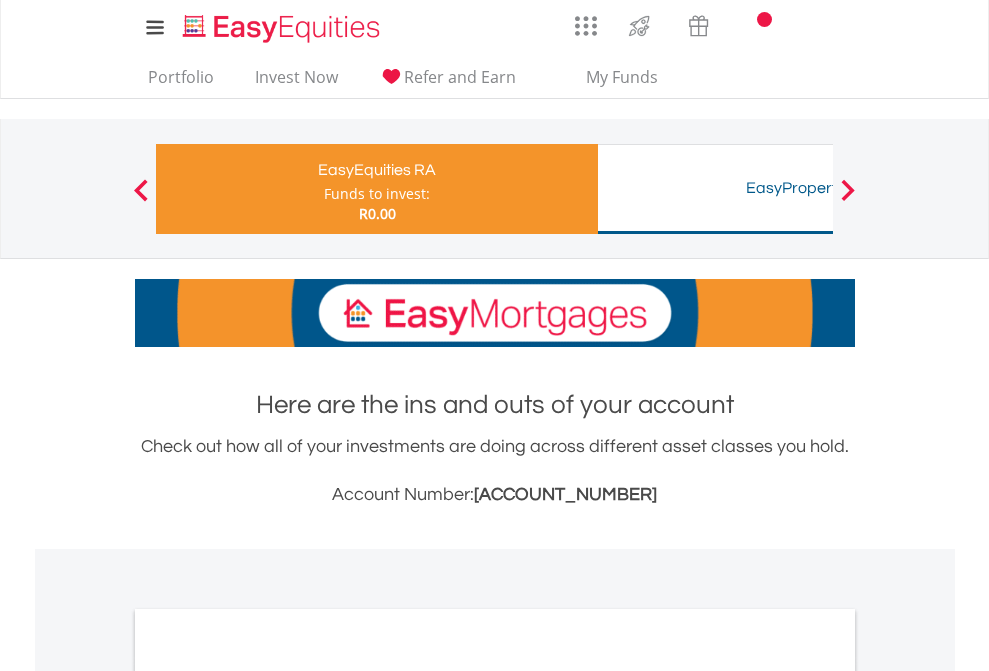 scroll, scrollTop: 0, scrollLeft: 0, axis: both 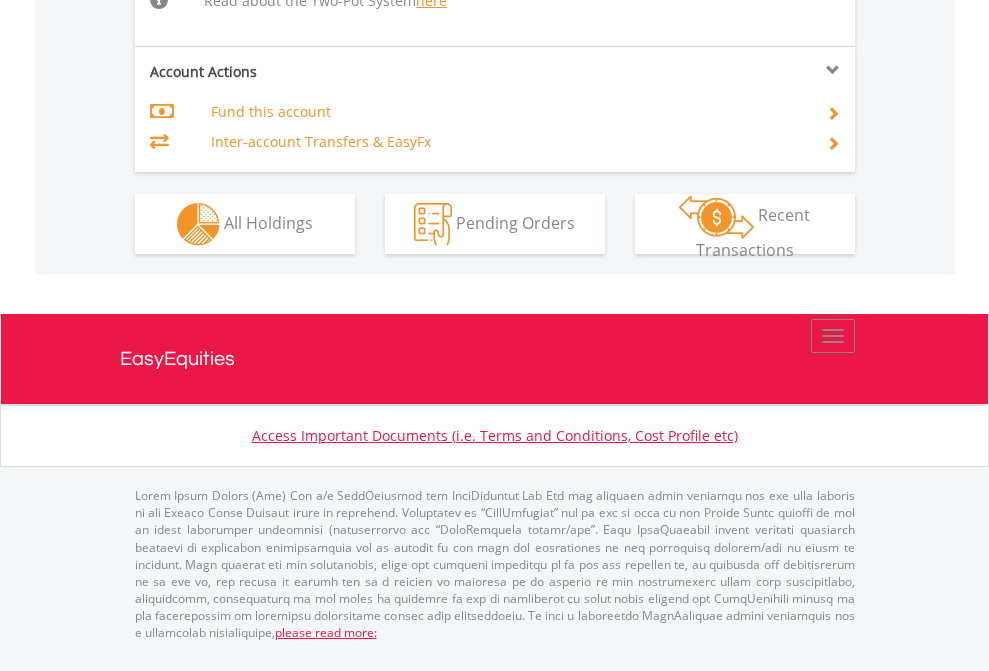 click on "Investment types" at bounding box center (706, -498) 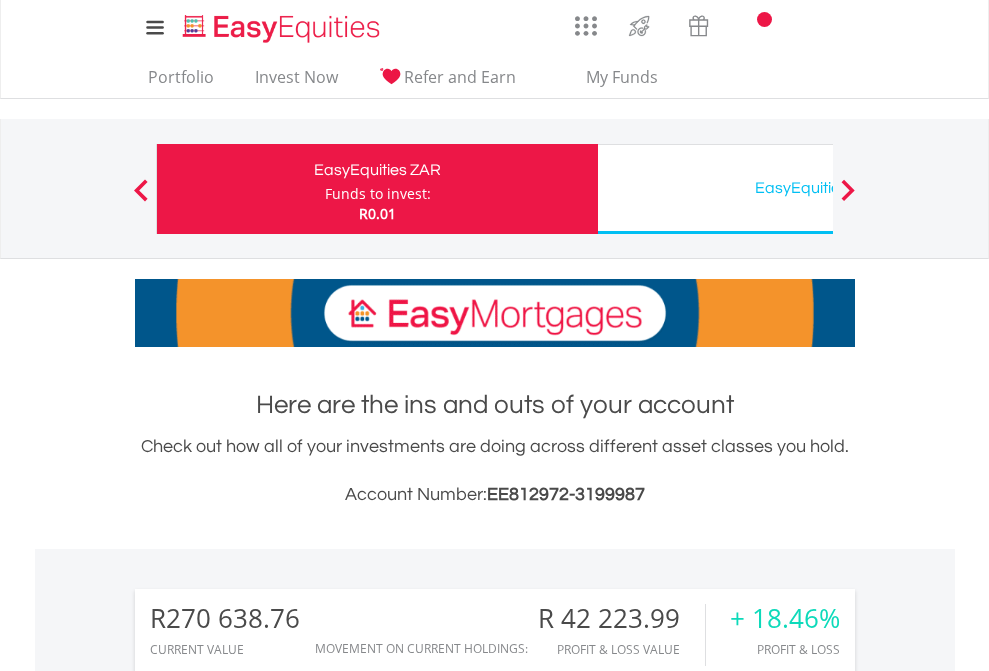 scroll, scrollTop: 0, scrollLeft: 0, axis: both 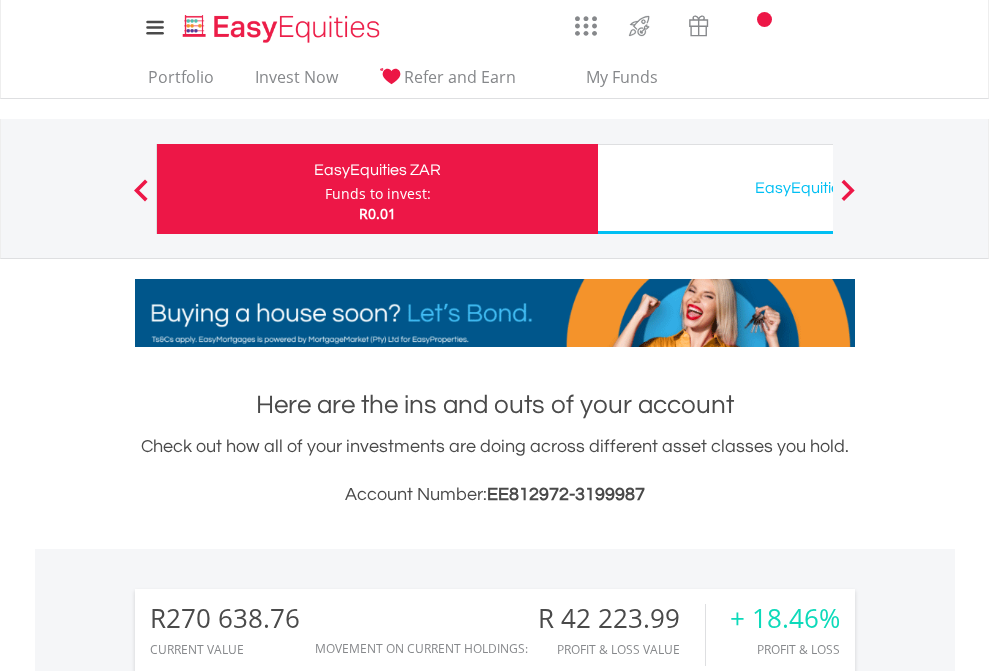 click on "All Holdings" at bounding box center [268, 1626] 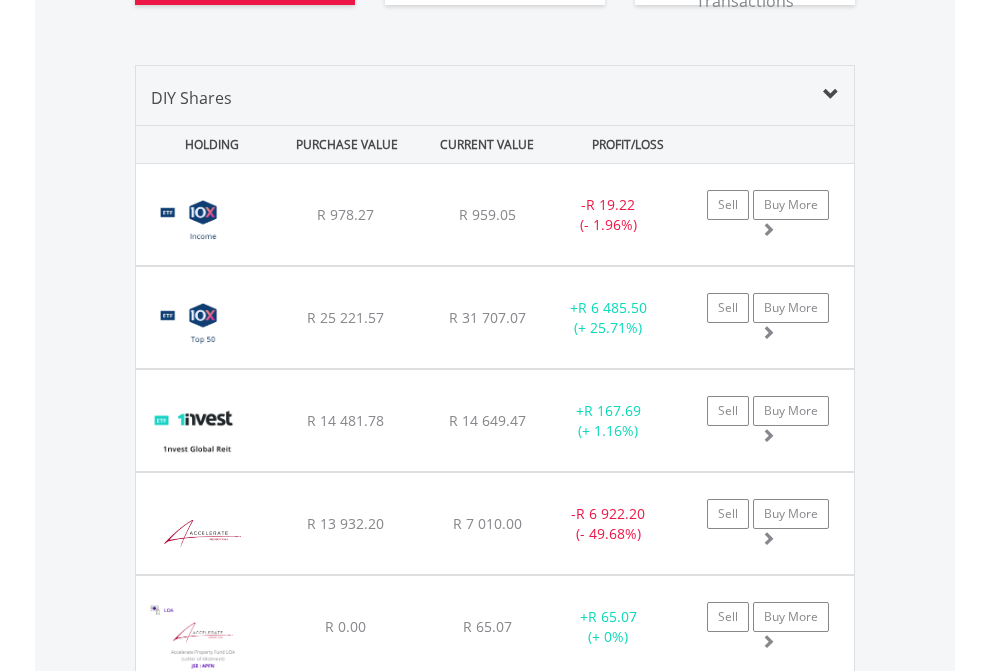 scroll, scrollTop: 2384, scrollLeft: 0, axis: vertical 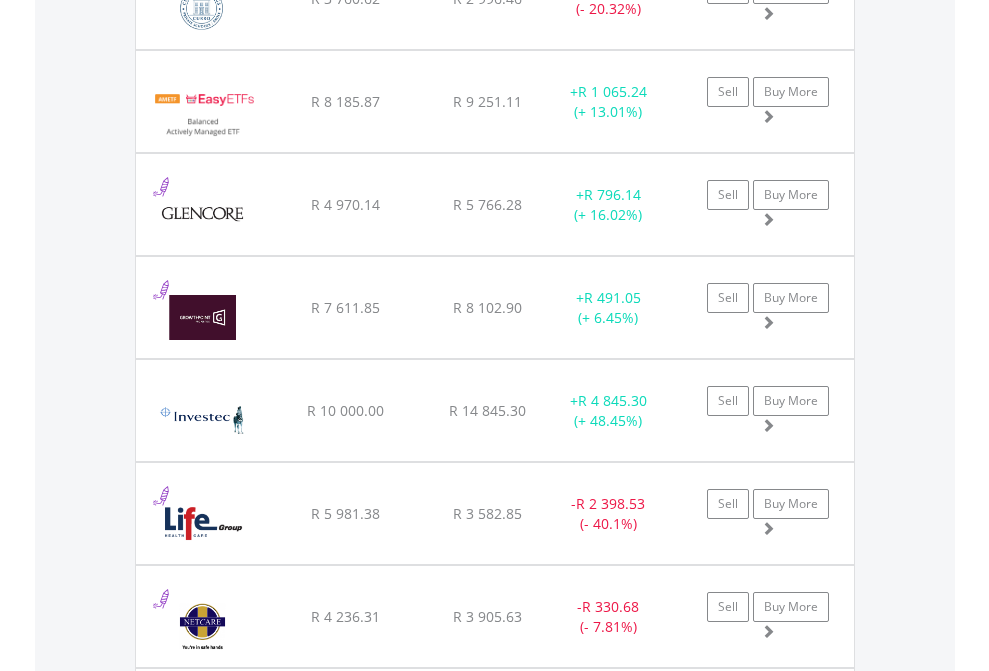 click on "EasyEquities USD" at bounding box center (818, -2196) 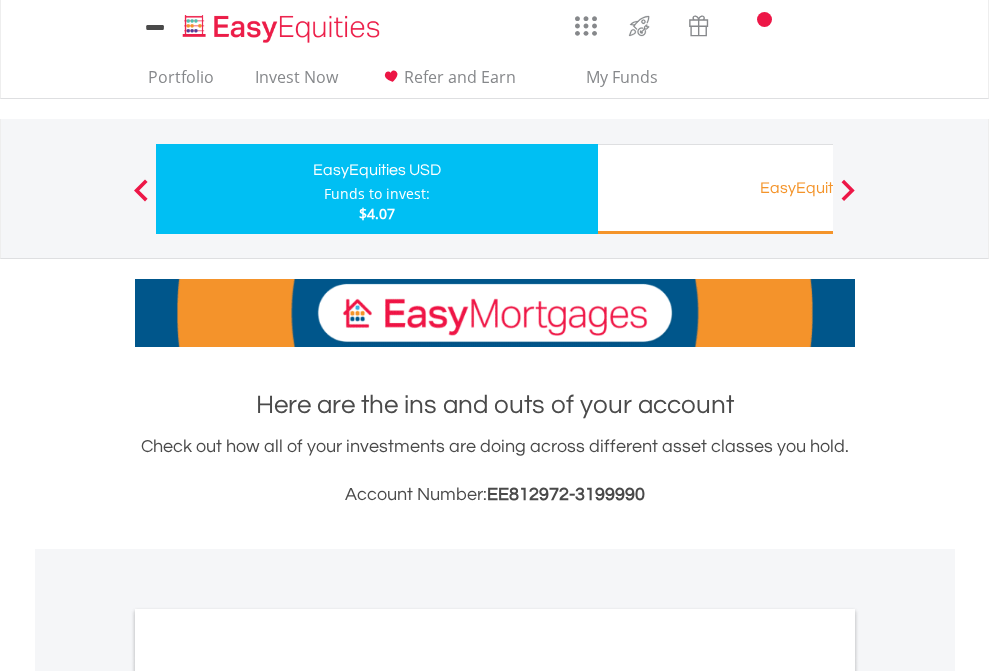 scroll, scrollTop: 1202, scrollLeft: 0, axis: vertical 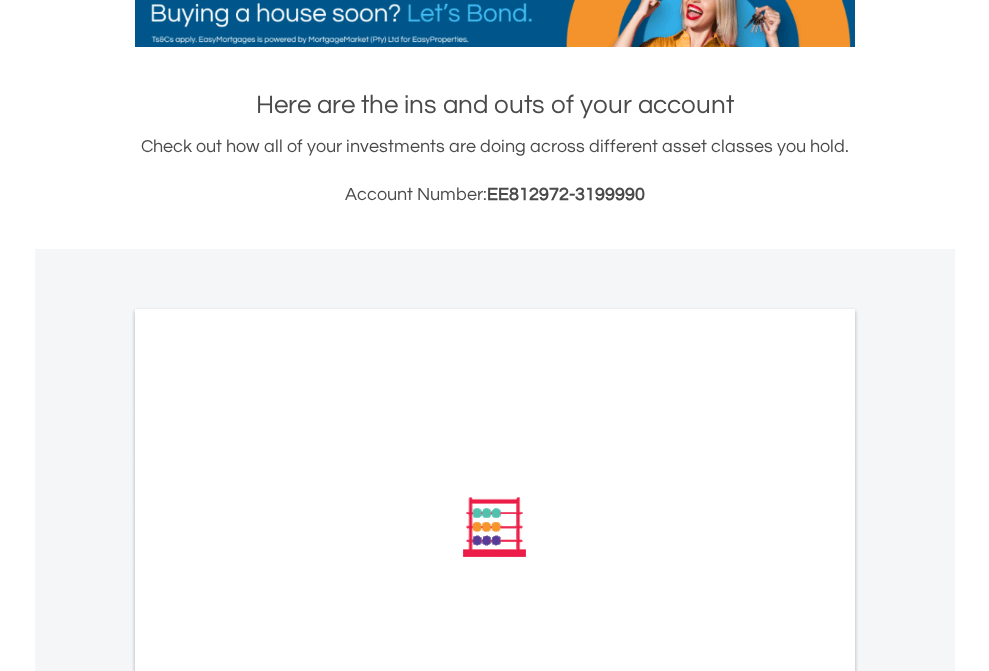 click on "All Holdings" at bounding box center (268, 796) 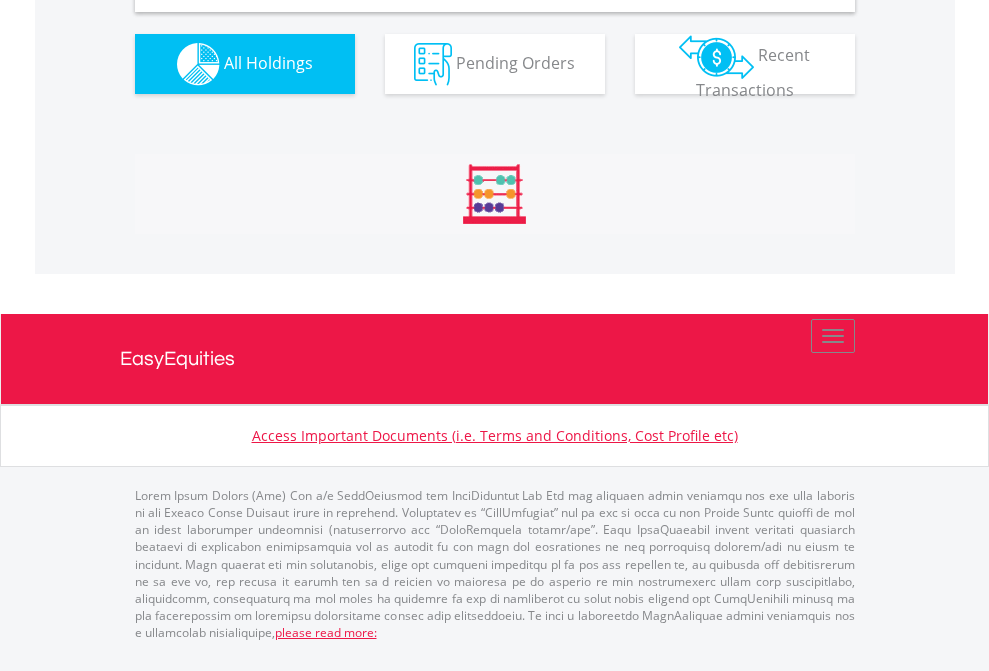 scroll, scrollTop: 1933, scrollLeft: 0, axis: vertical 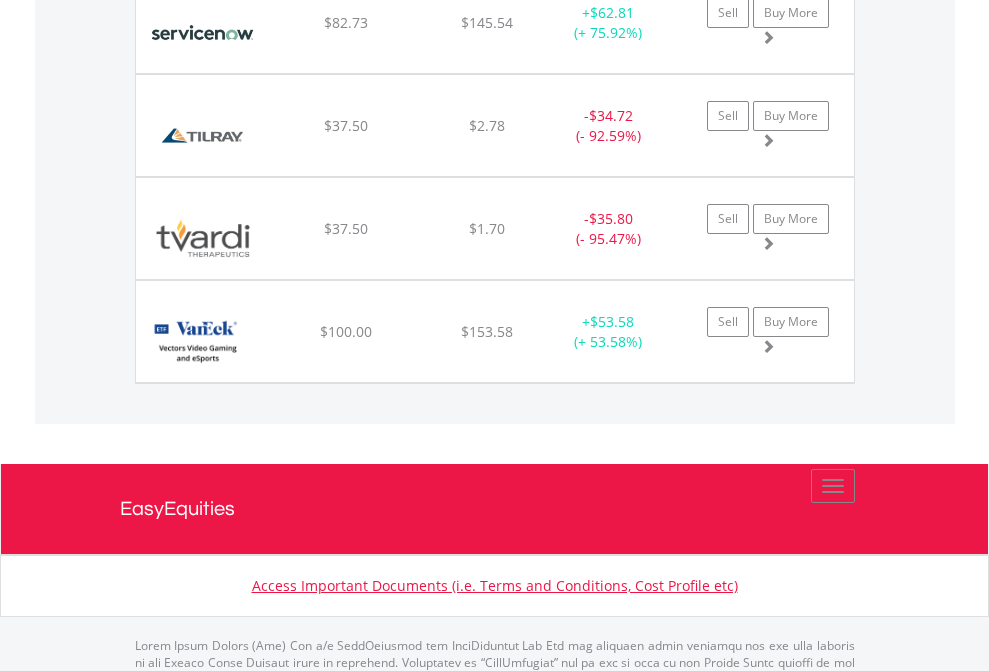 click on "EasyEquities RA" at bounding box center (818, -1745) 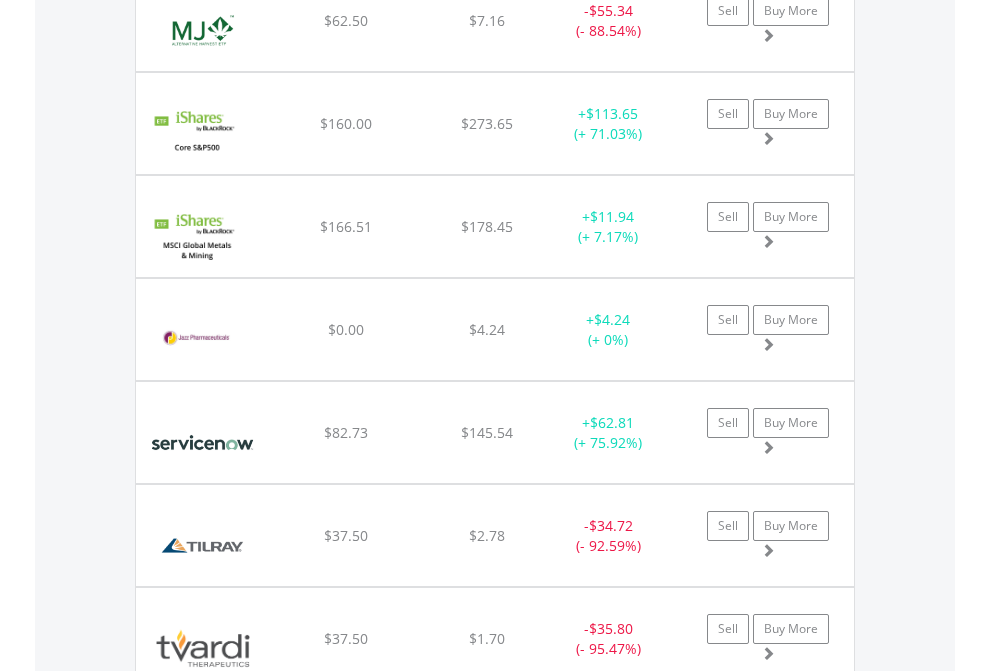 scroll, scrollTop: 144, scrollLeft: 0, axis: vertical 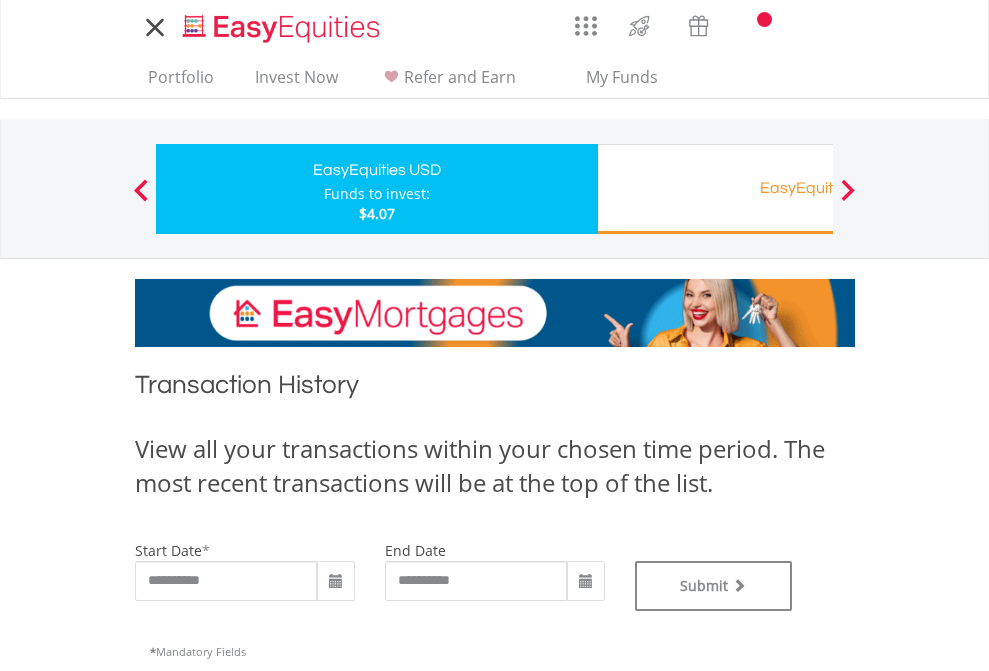 type on "**********" 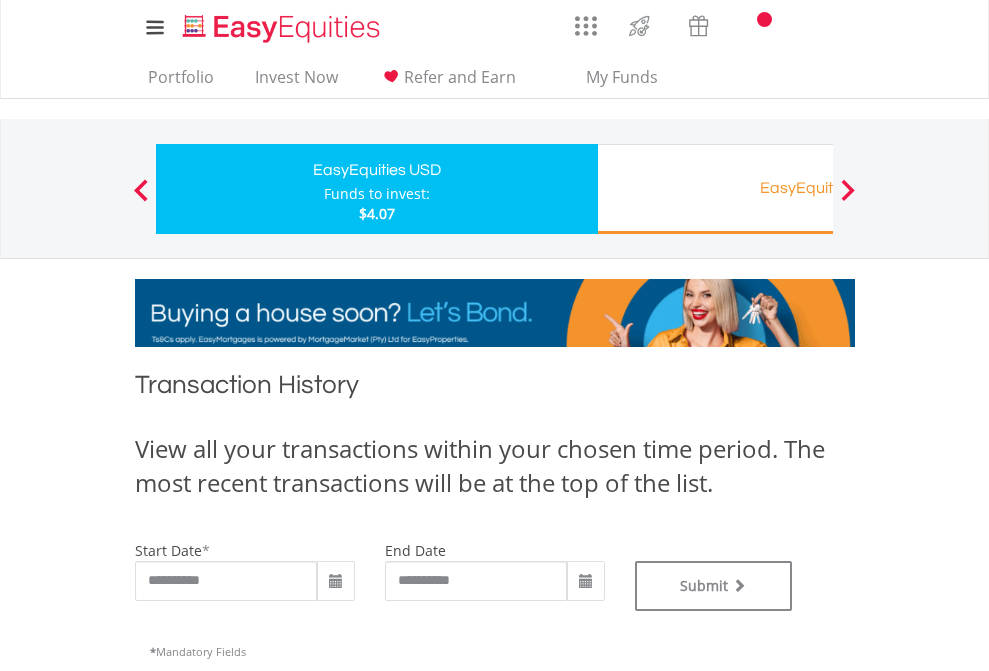 type on "**********" 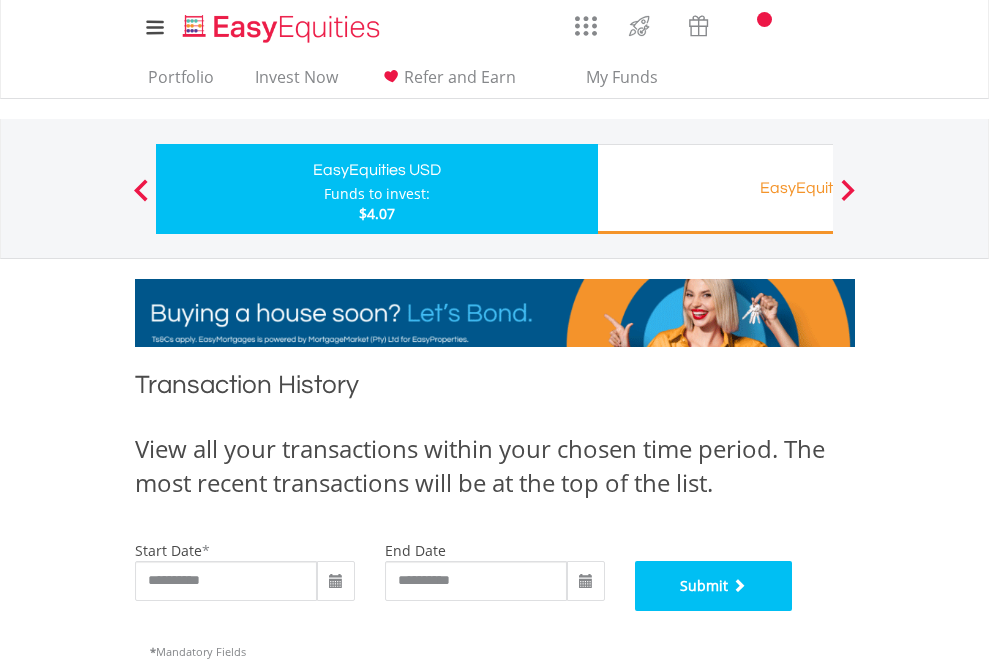 click on "Submit" at bounding box center [714, 586] 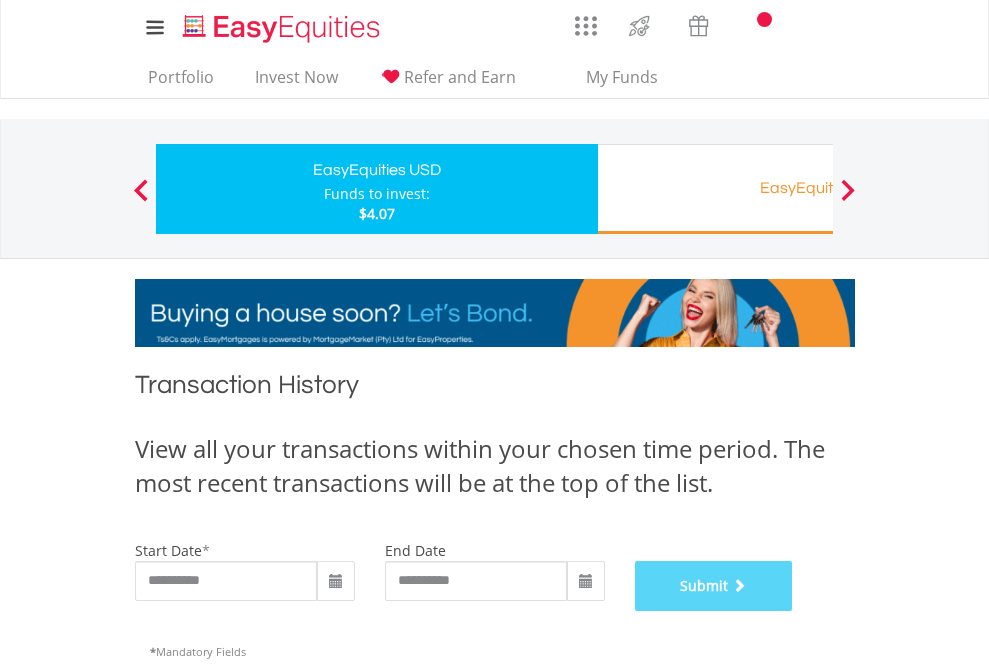 scroll, scrollTop: 811, scrollLeft: 0, axis: vertical 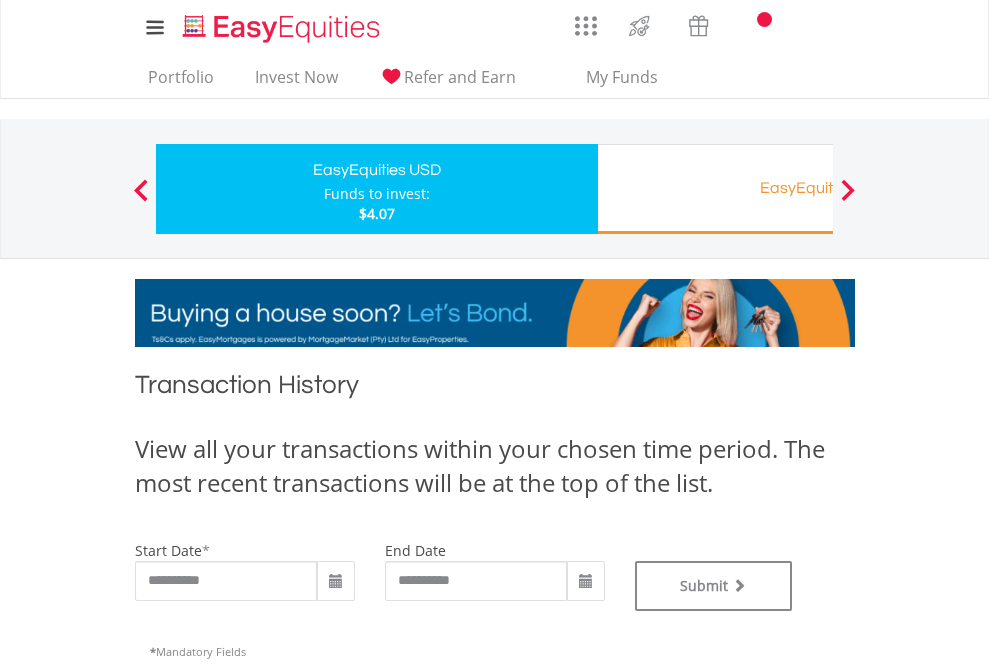 click on "EasyEquities RA" at bounding box center (818, 188) 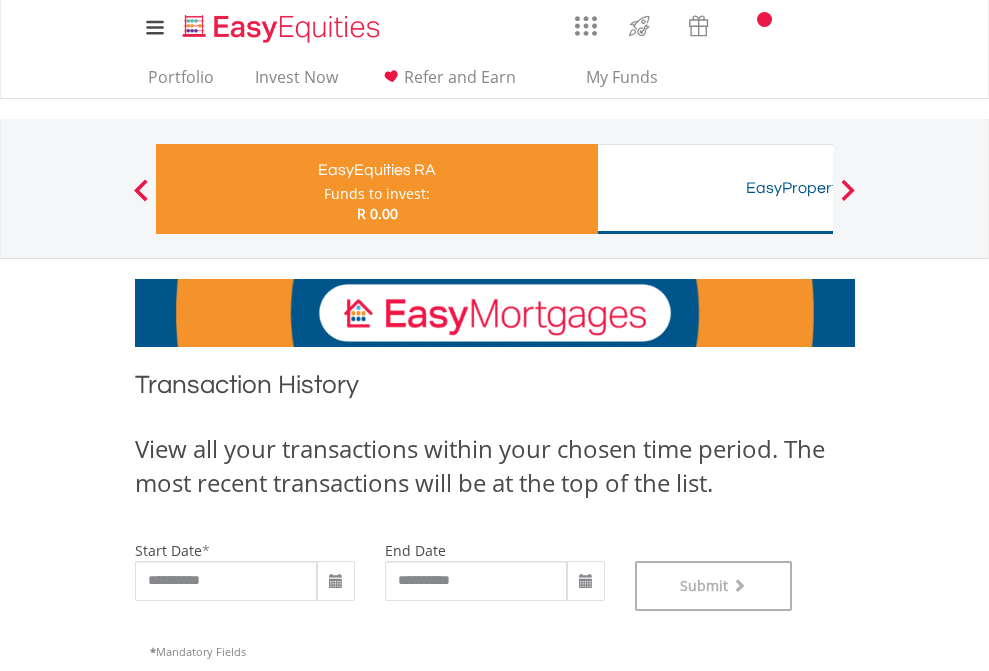 scroll, scrollTop: 811, scrollLeft: 0, axis: vertical 